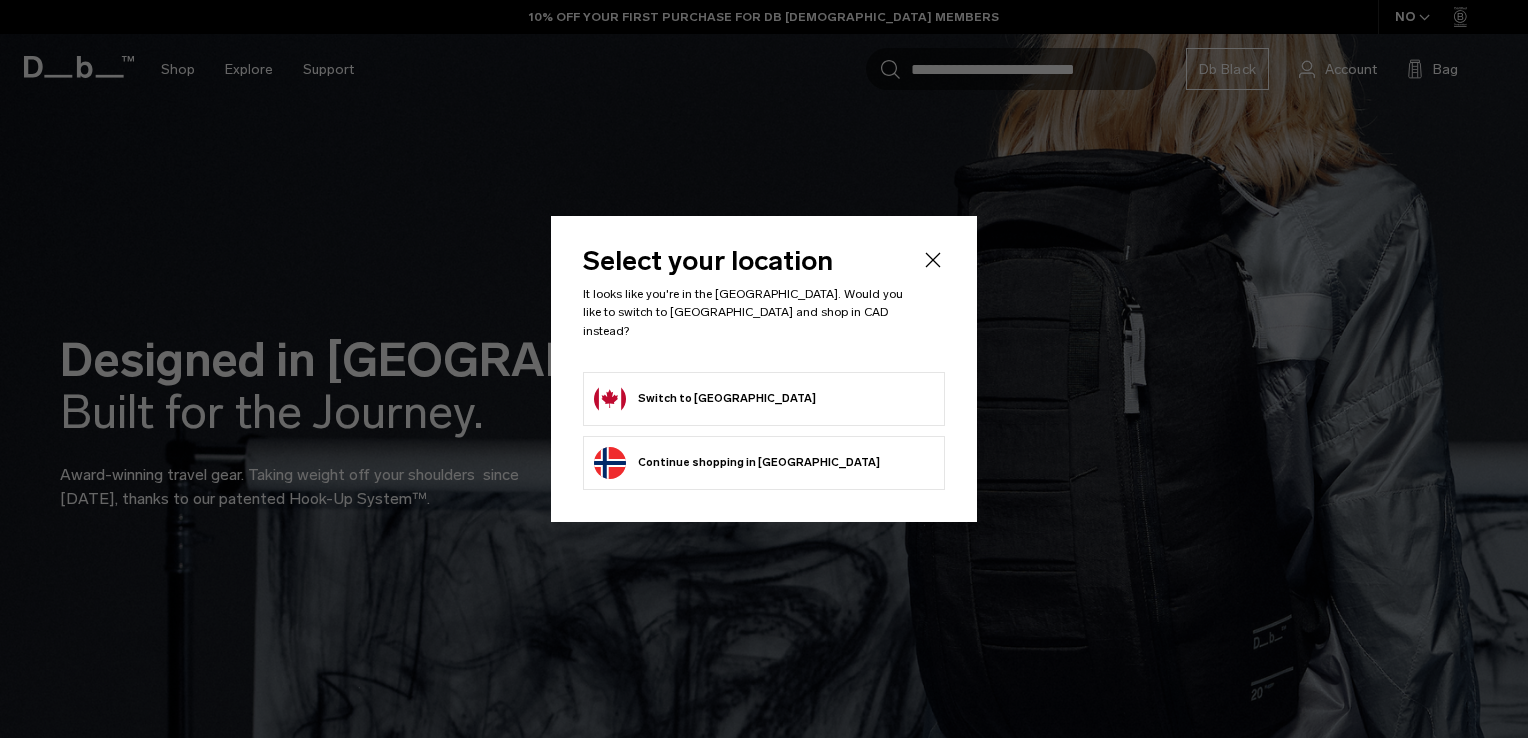 scroll, scrollTop: 0, scrollLeft: 0, axis: both 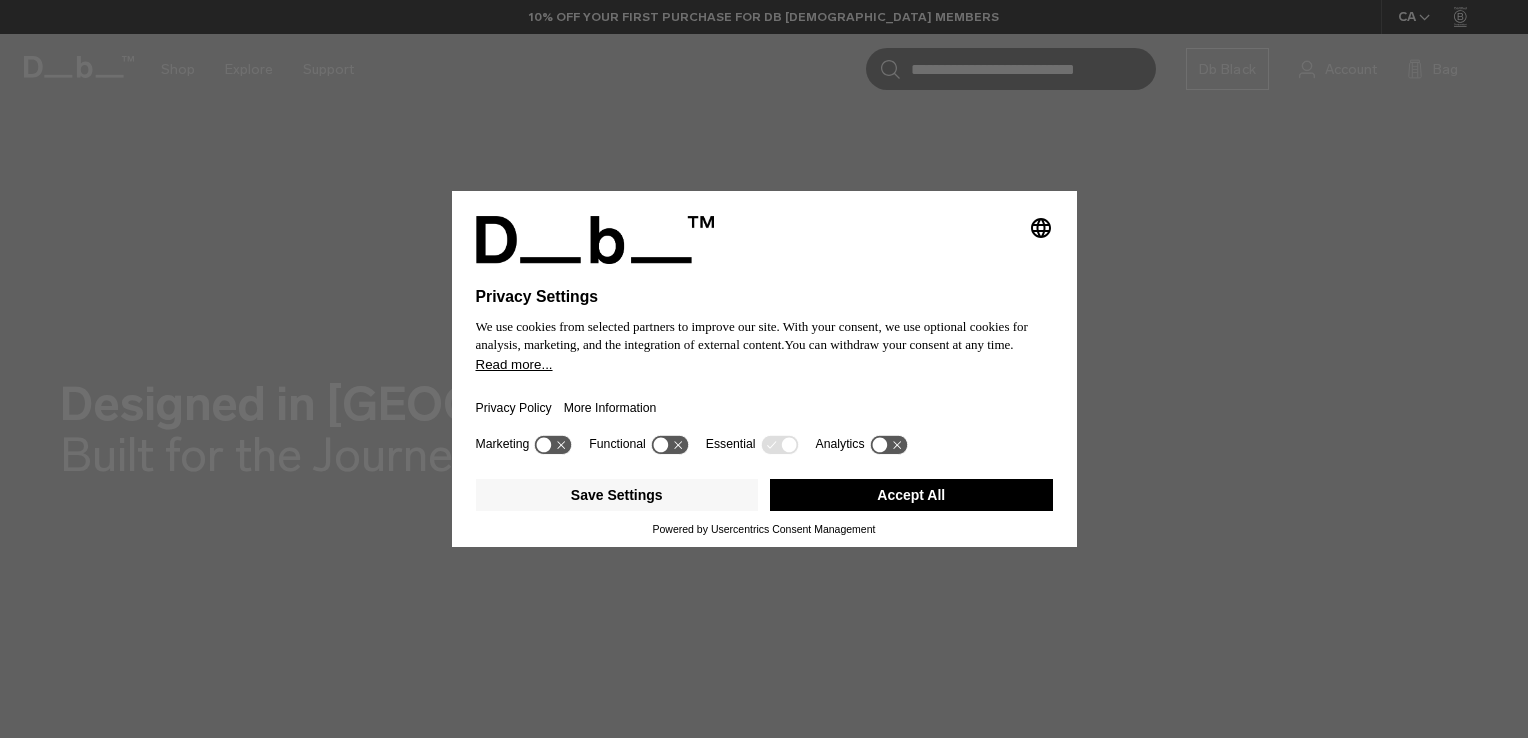 click on "Accept All" at bounding box center (911, 495) 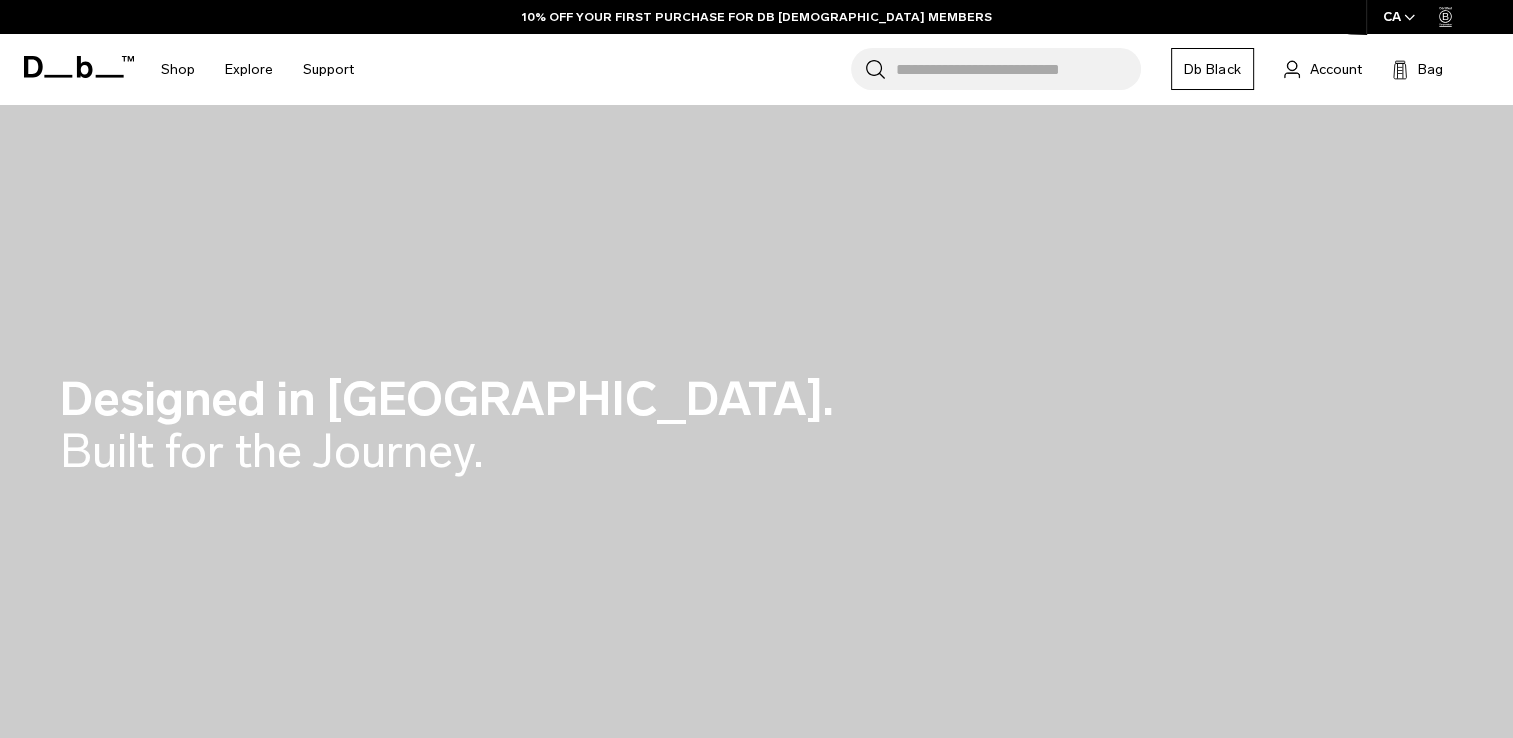 click on "Search for Bags, Luggage..." at bounding box center [1018, 69] 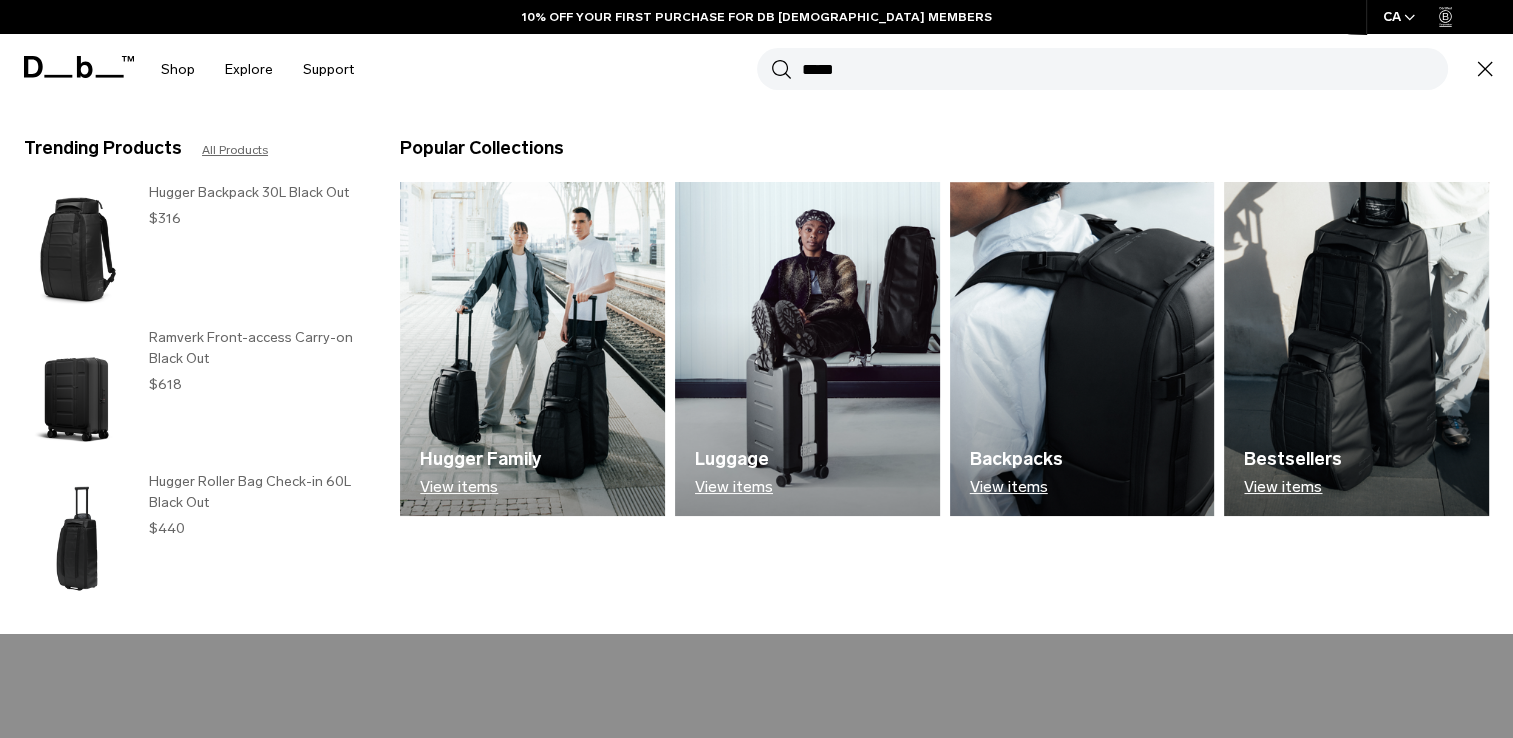 type on "*****" 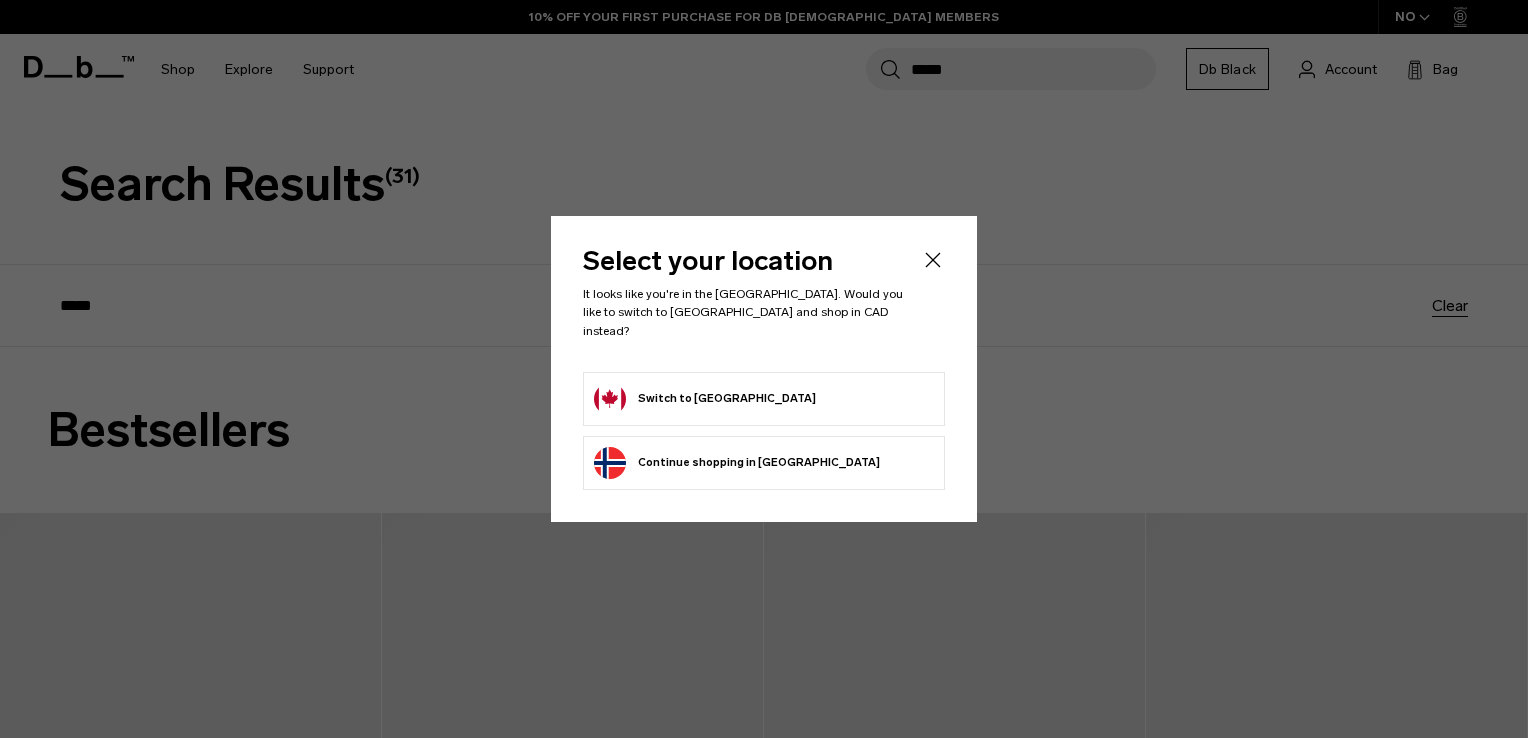scroll, scrollTop: 0, scrollLeft: 0, axis: both 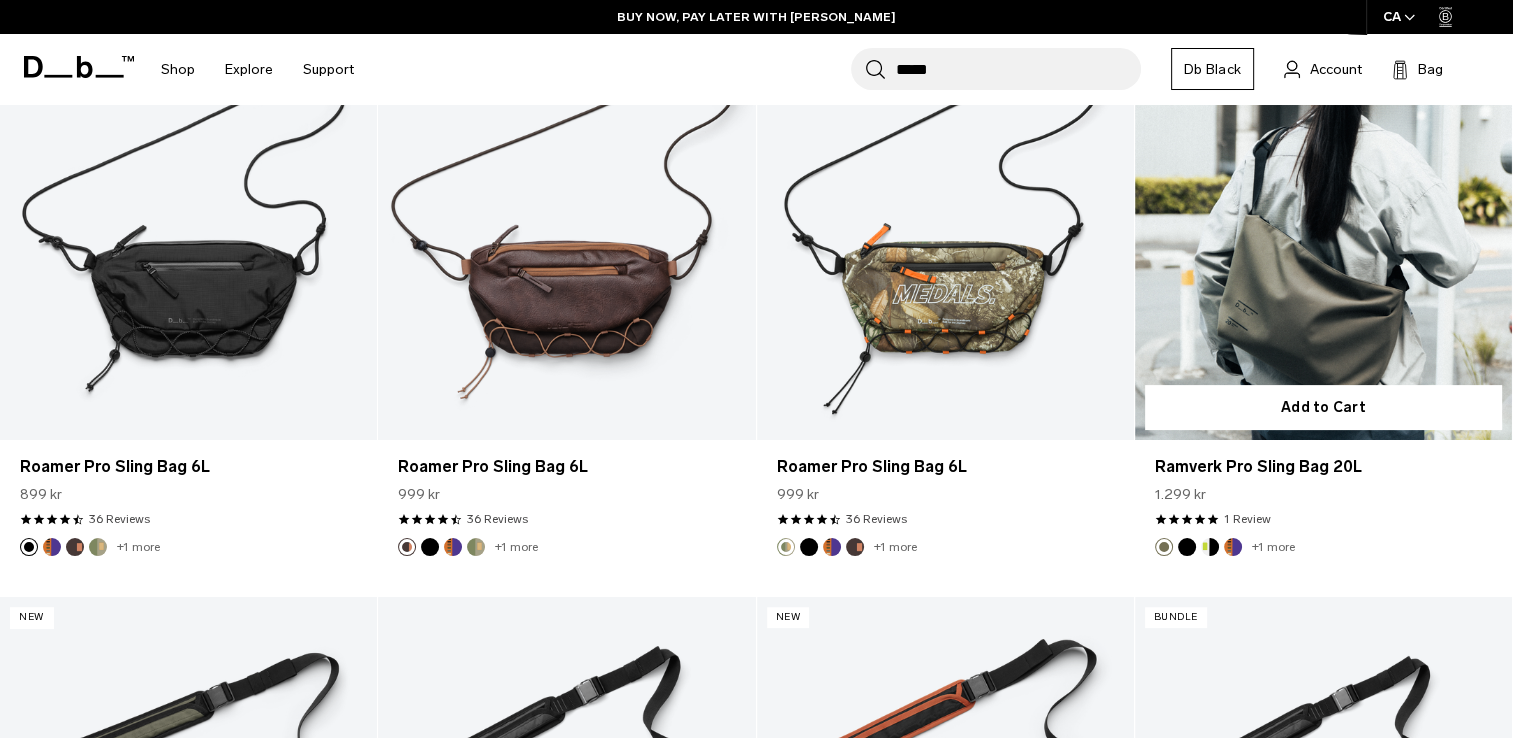 click at bounding box center [1323, 230] 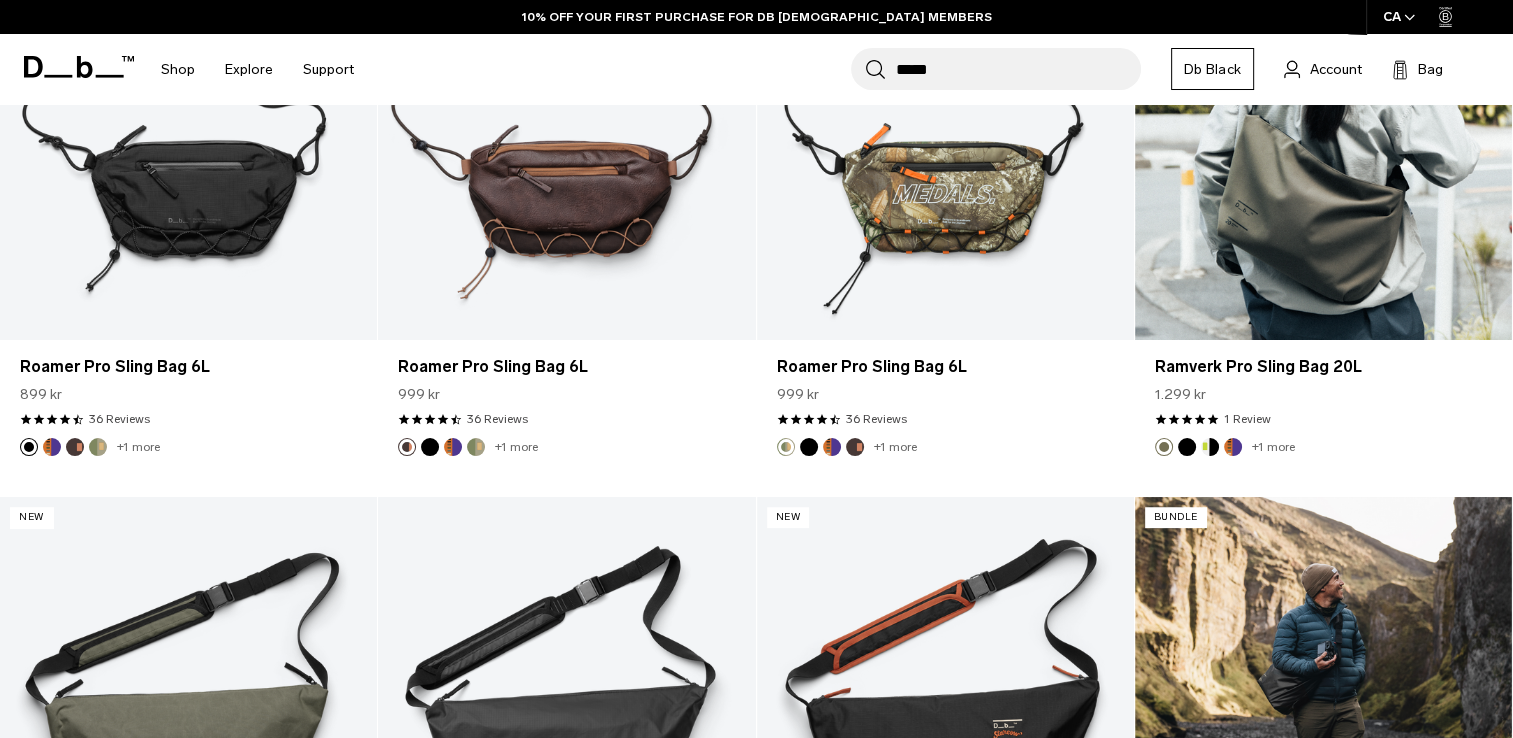 scroll, scrollTop: 506, scrollLeft: 0, axis: vertical 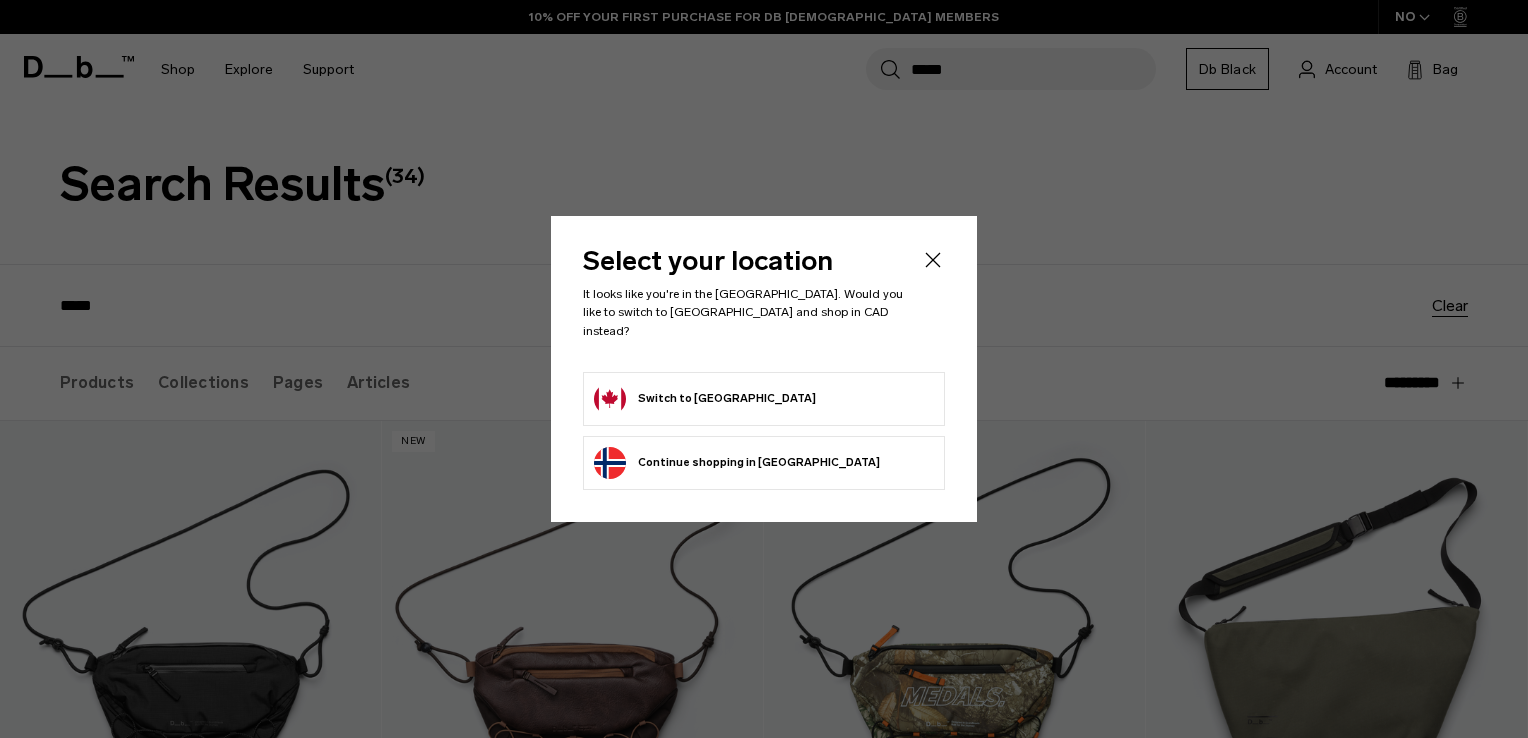 click on "Switch to [GEOGRAPHIC_DATA]" at bounding box center (705, 399) 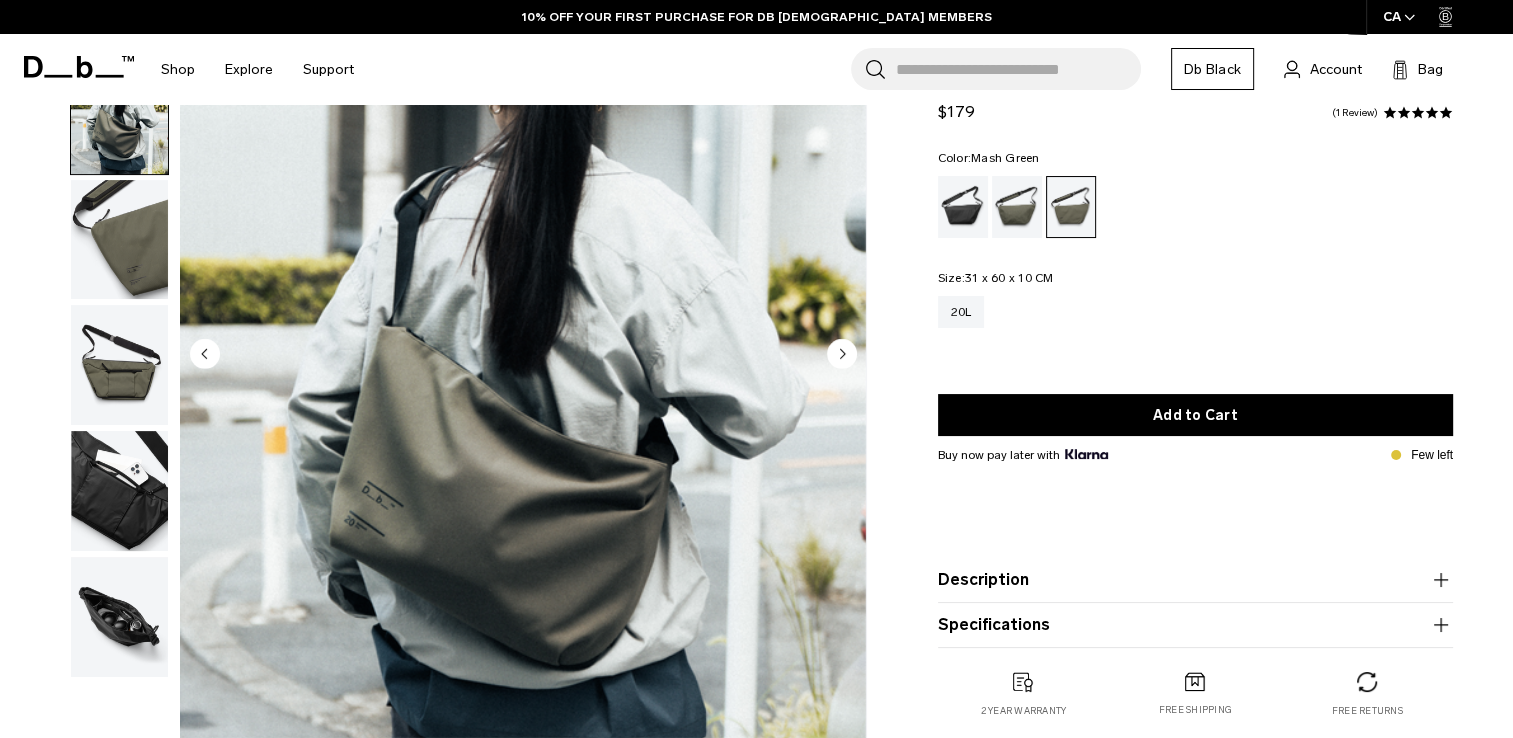 scroll, scrollTop: 208, scrollLeft: 0, axis: vertical 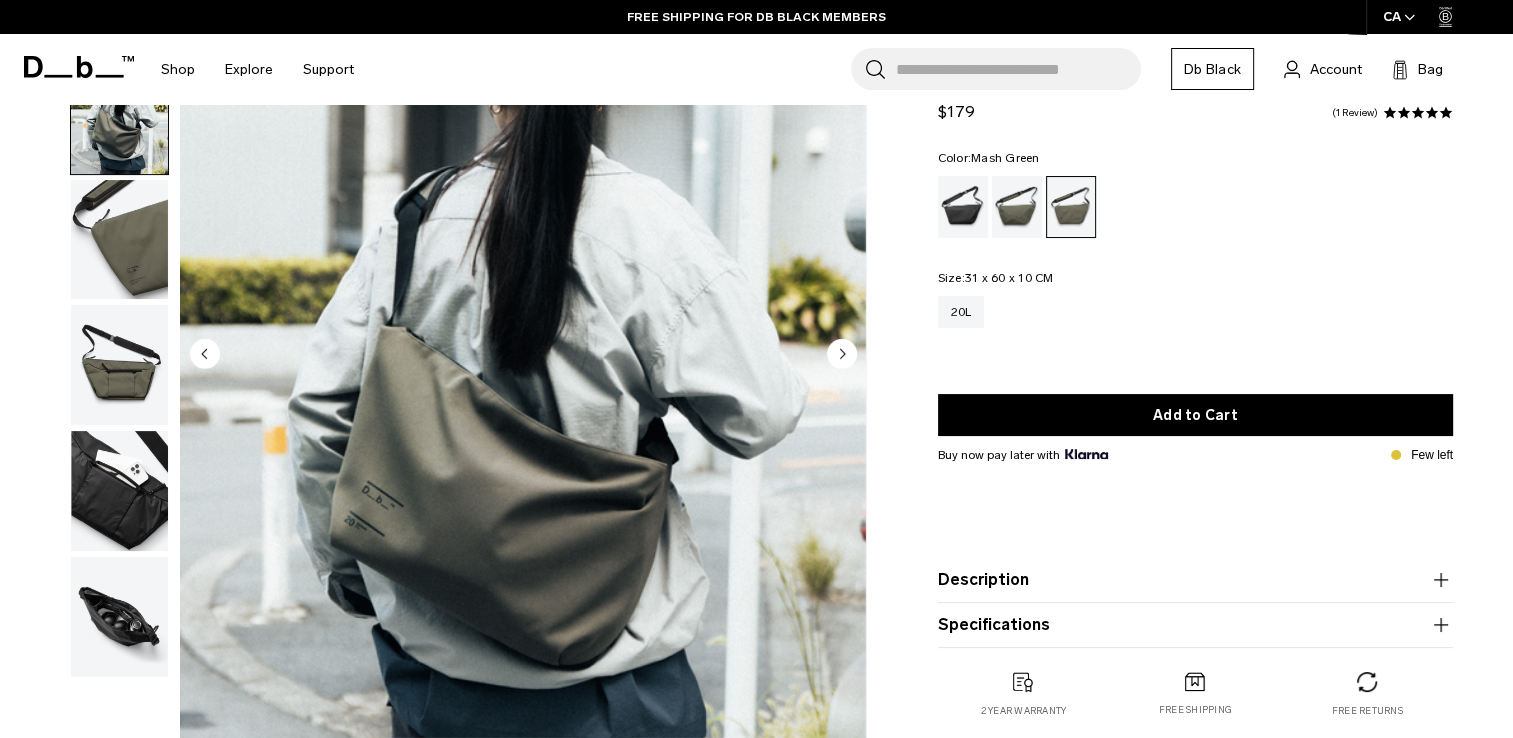 click at bounding box center (119, 365) 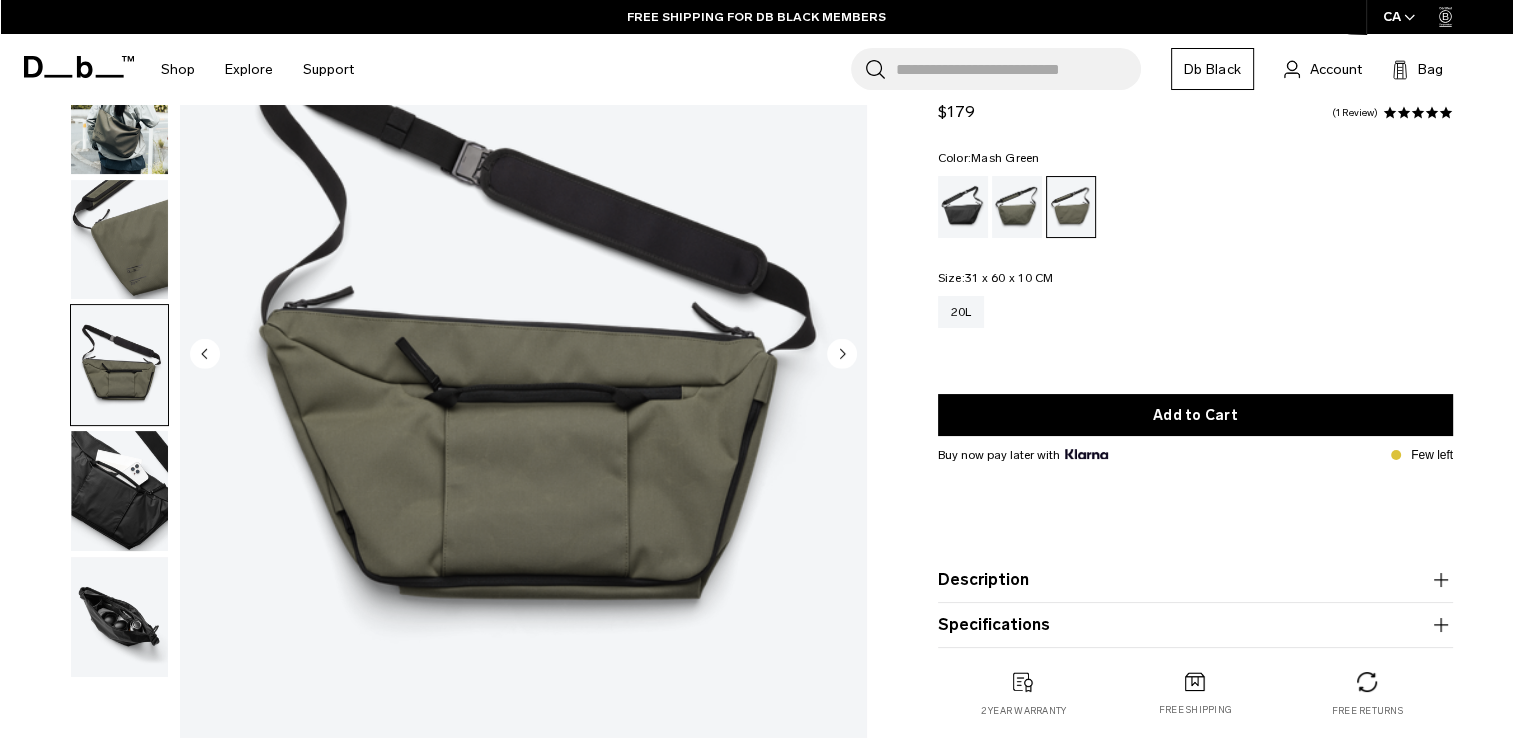 click at bounding box center [119, 491] 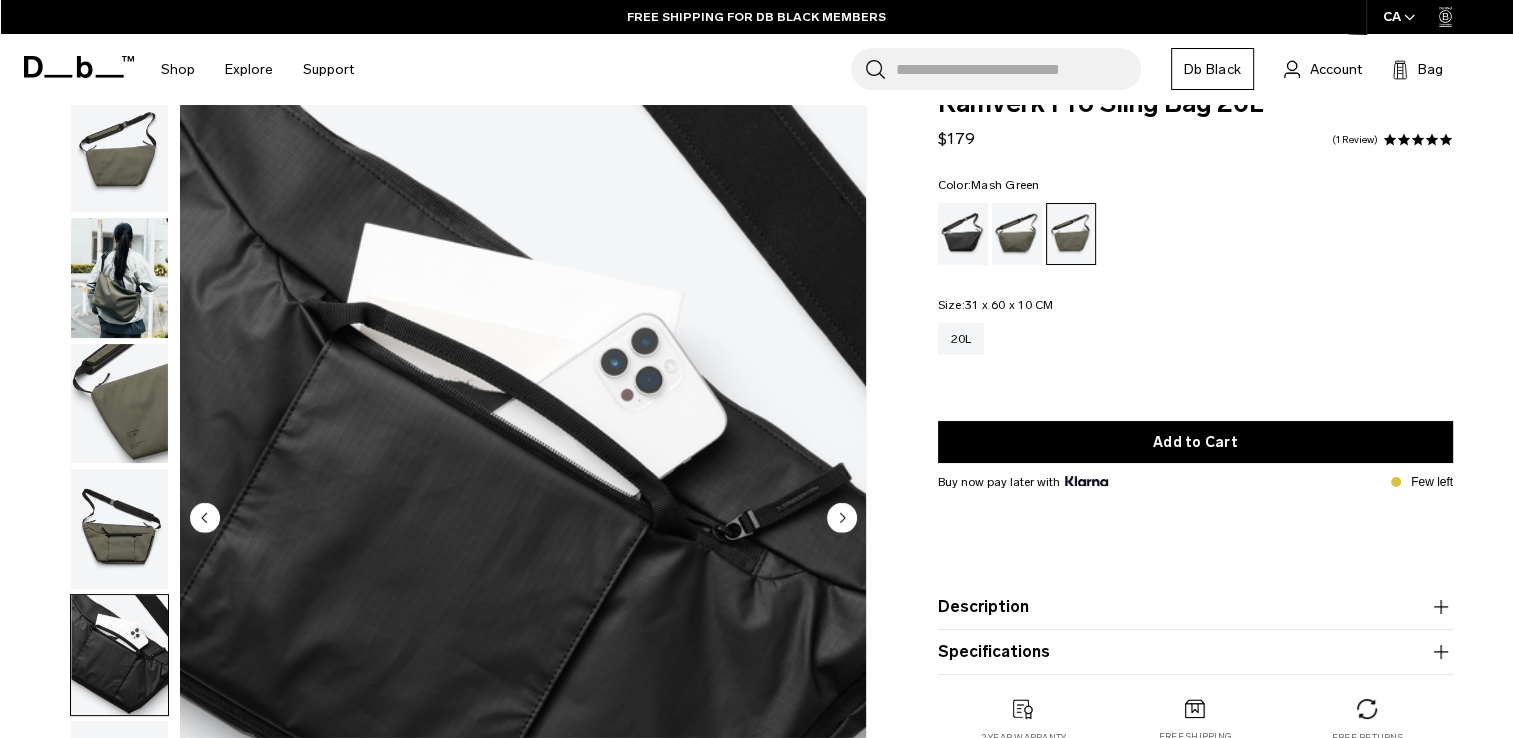 scroll, scrollTop: 44, scrollLeft: 0, axis: vertical 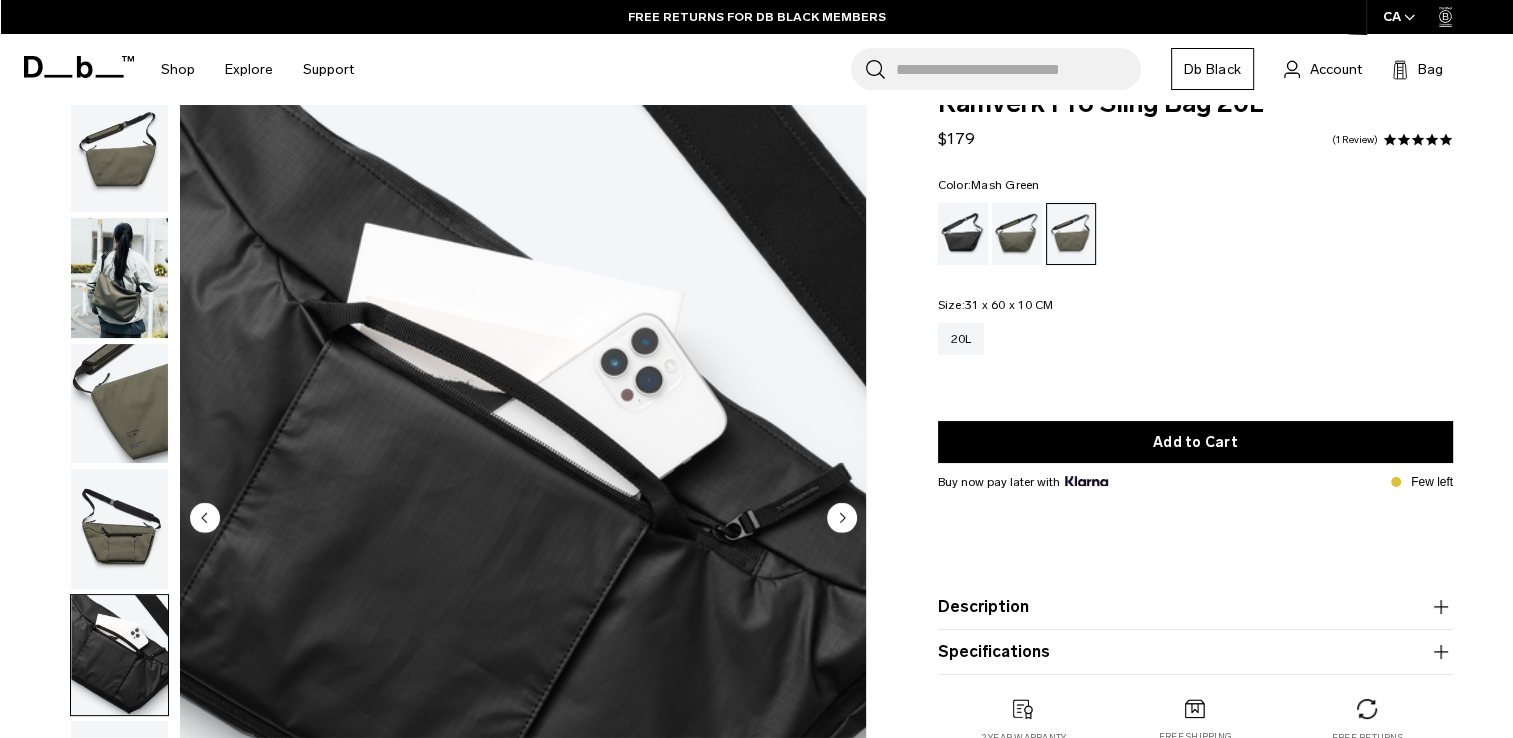 click at bounding box center (119, 655) 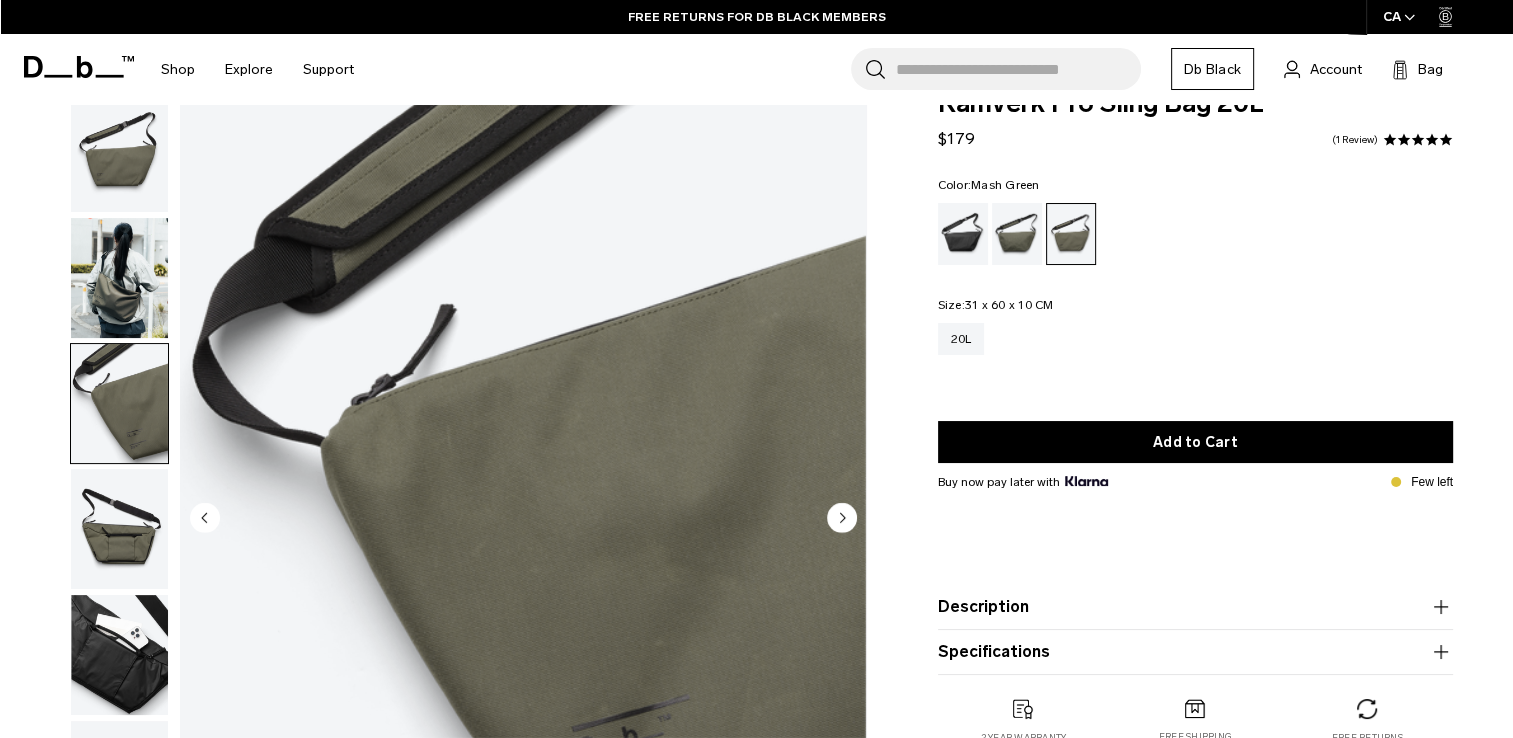 click at bounding box center [119, 278] 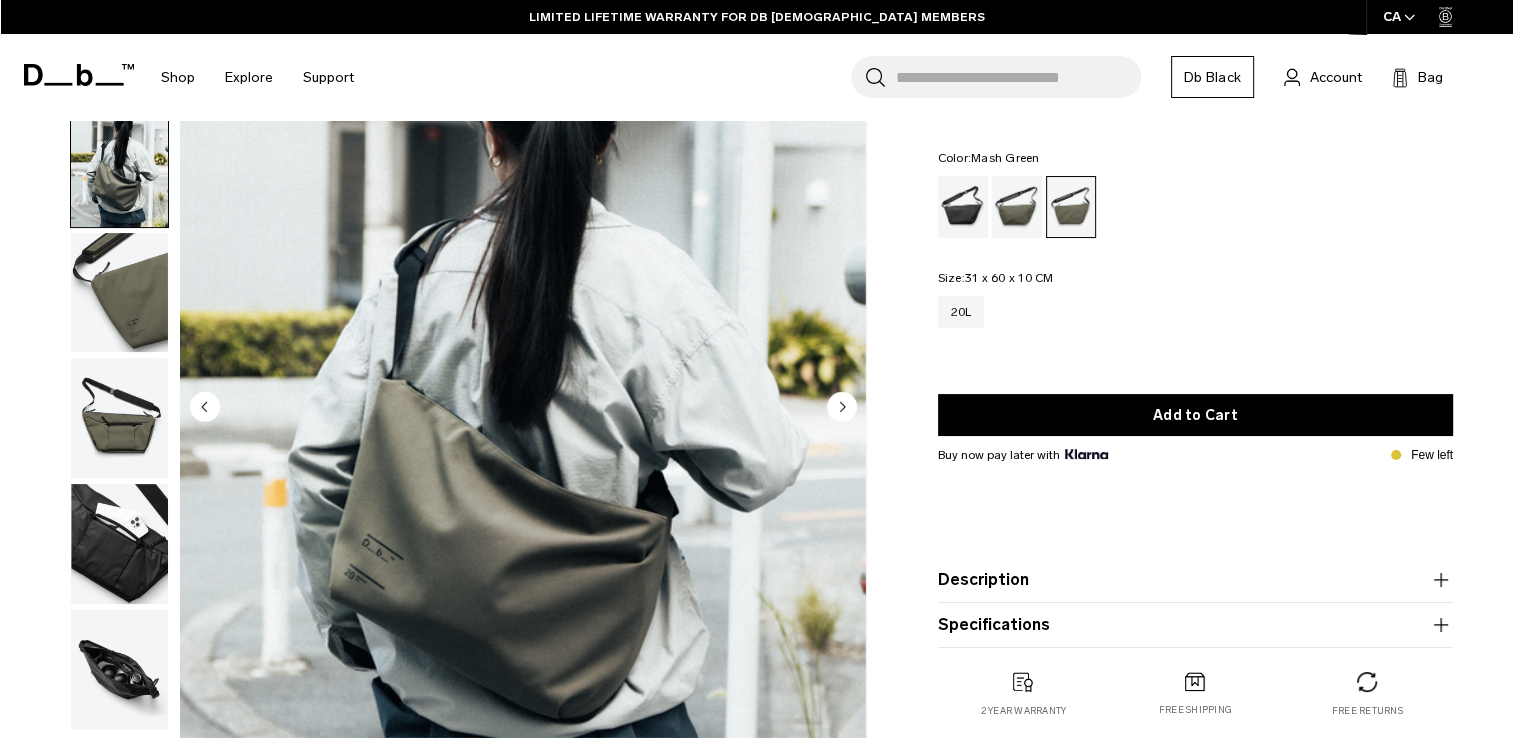 scroll, scrollTop: 154, scrollLeft: 0, axis: vertical 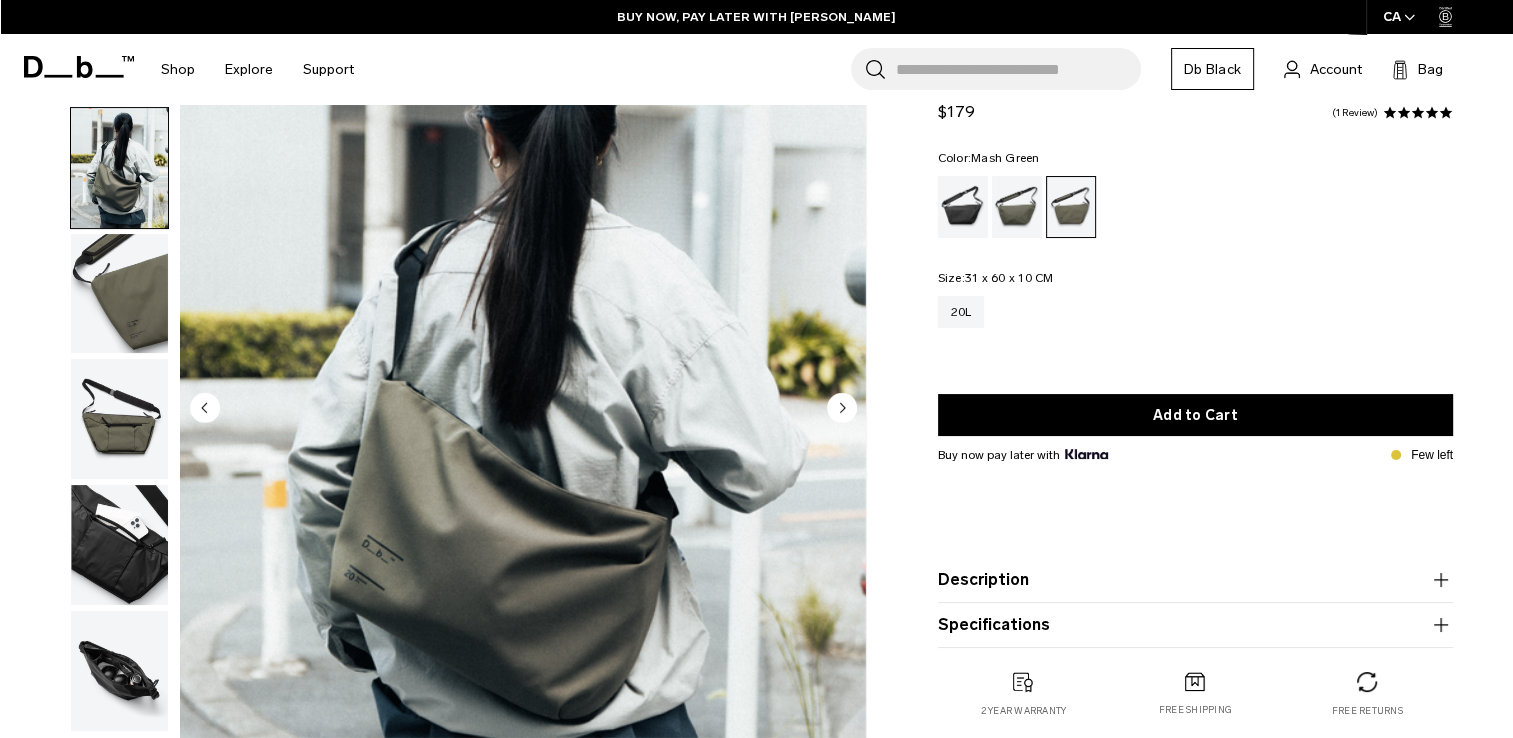 click on "Description" at bounding box center (1195, 580) 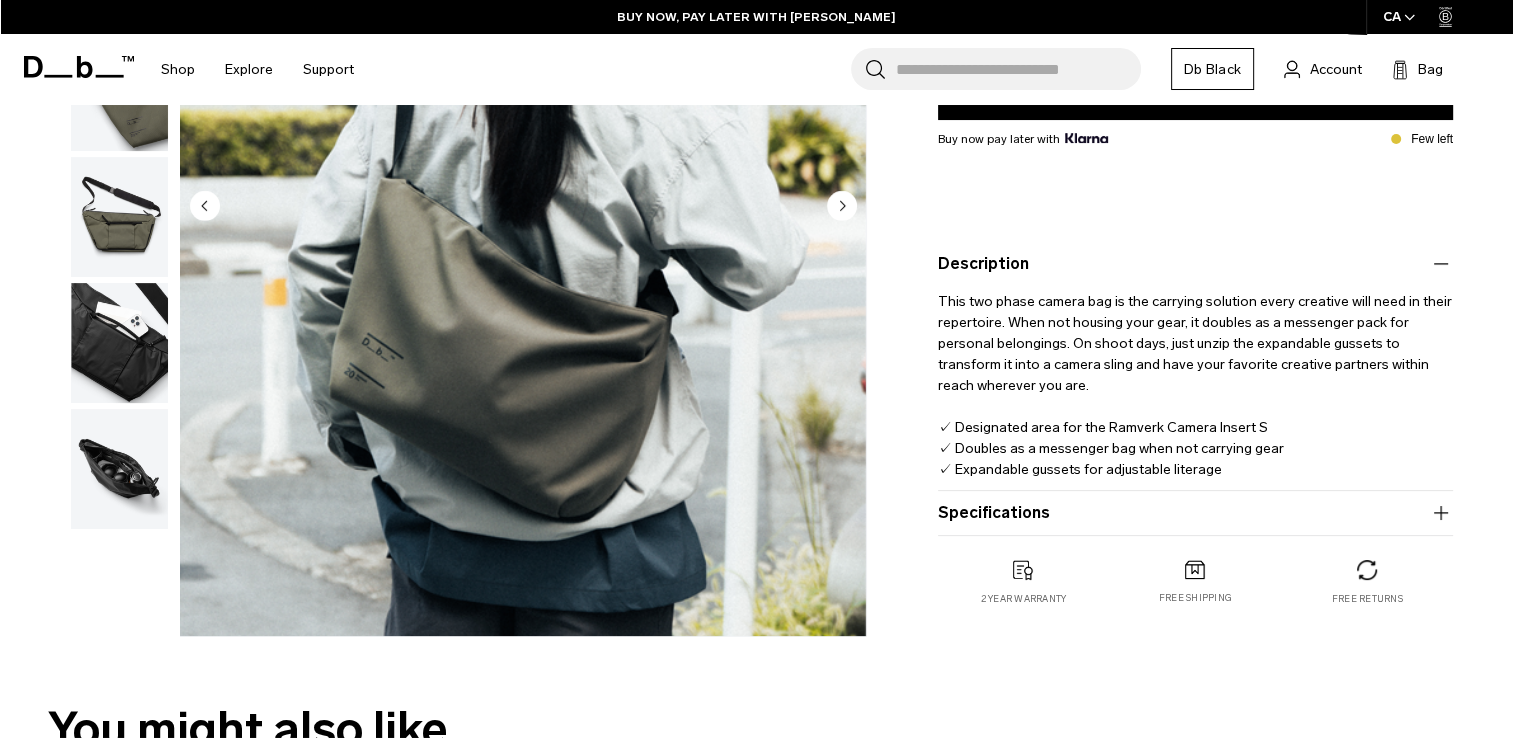 scroll, scrollTop: 386, scrollLeft: 0, axis: vertical 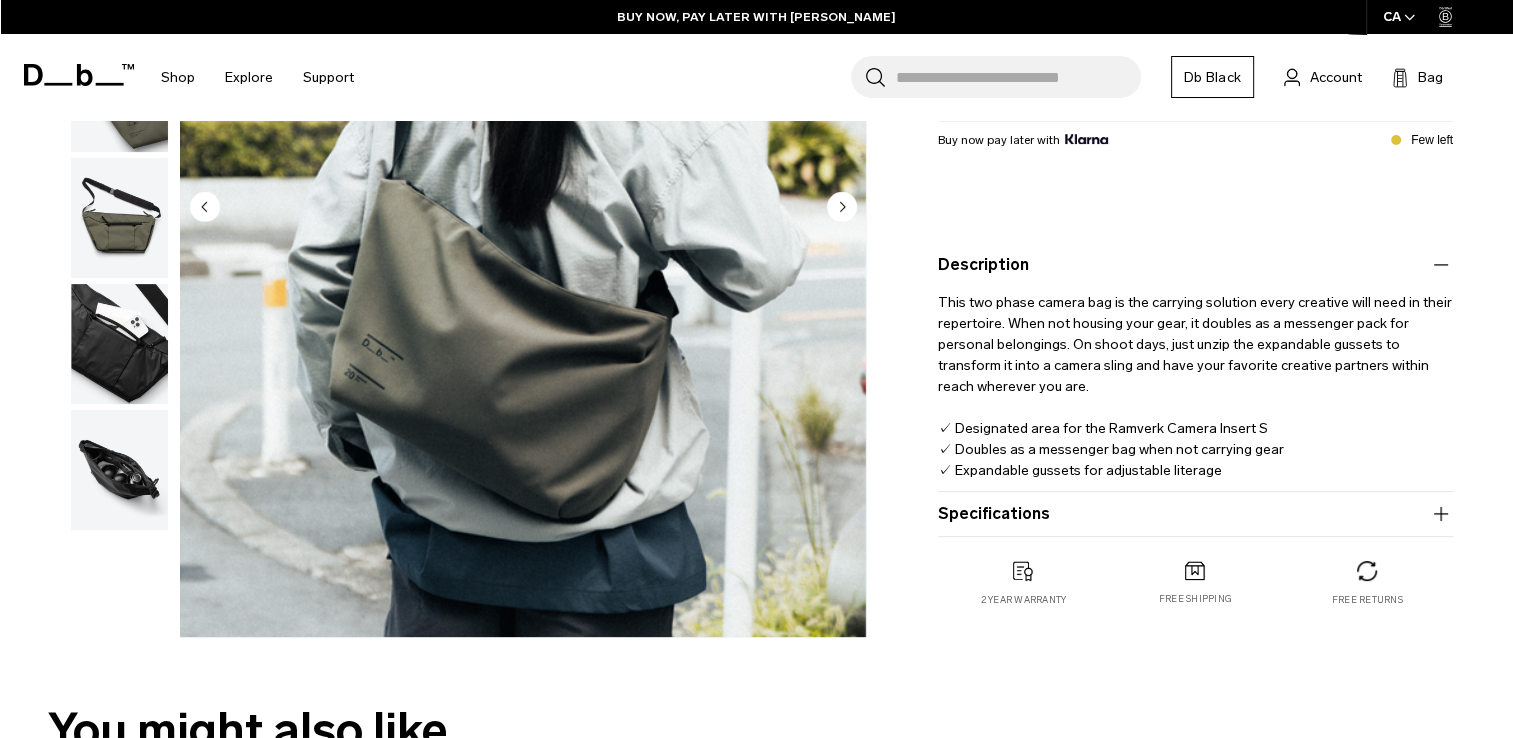 click on "Specifications" at bounding box center [1195, 514] 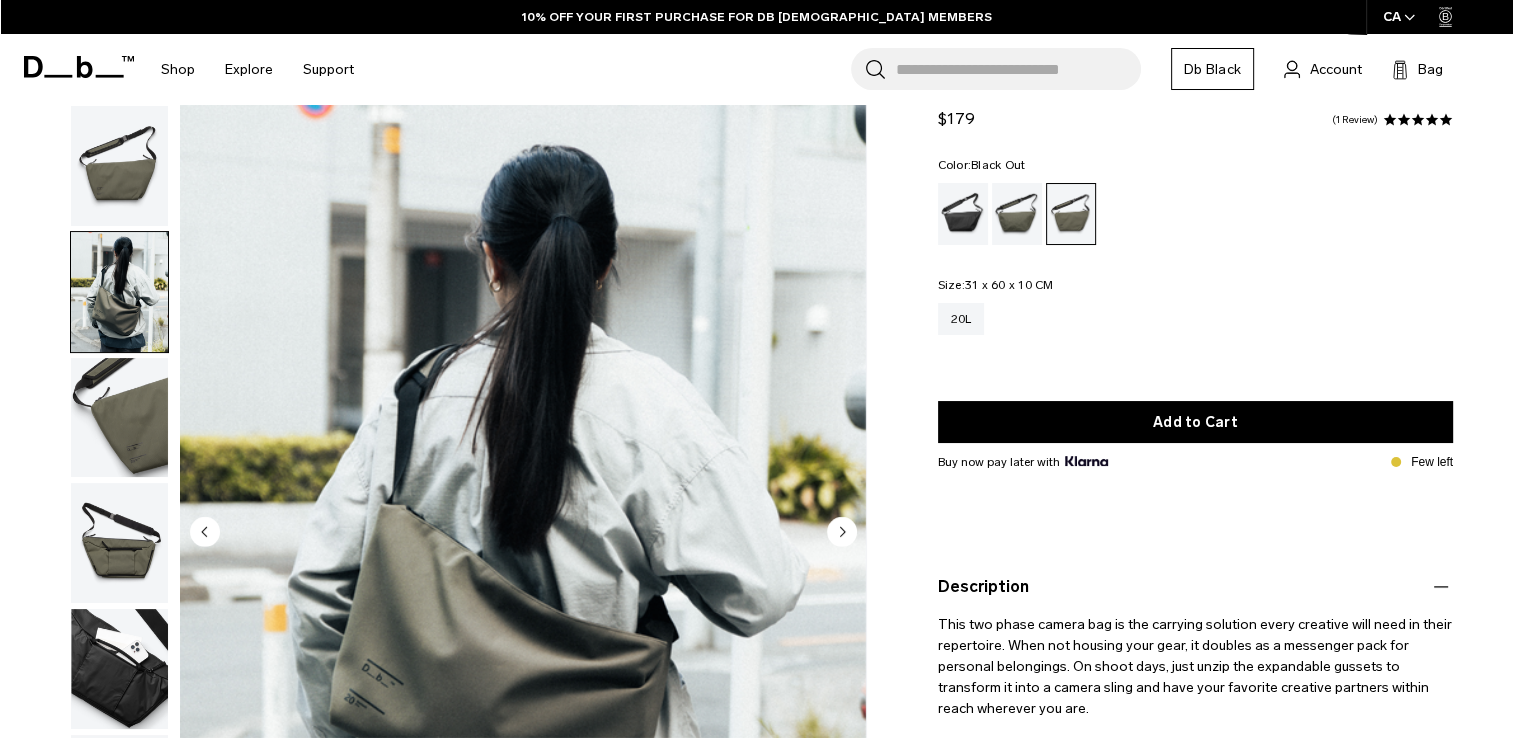 scroll, scrollTop: 0, scrollLeft: 0, axis: both 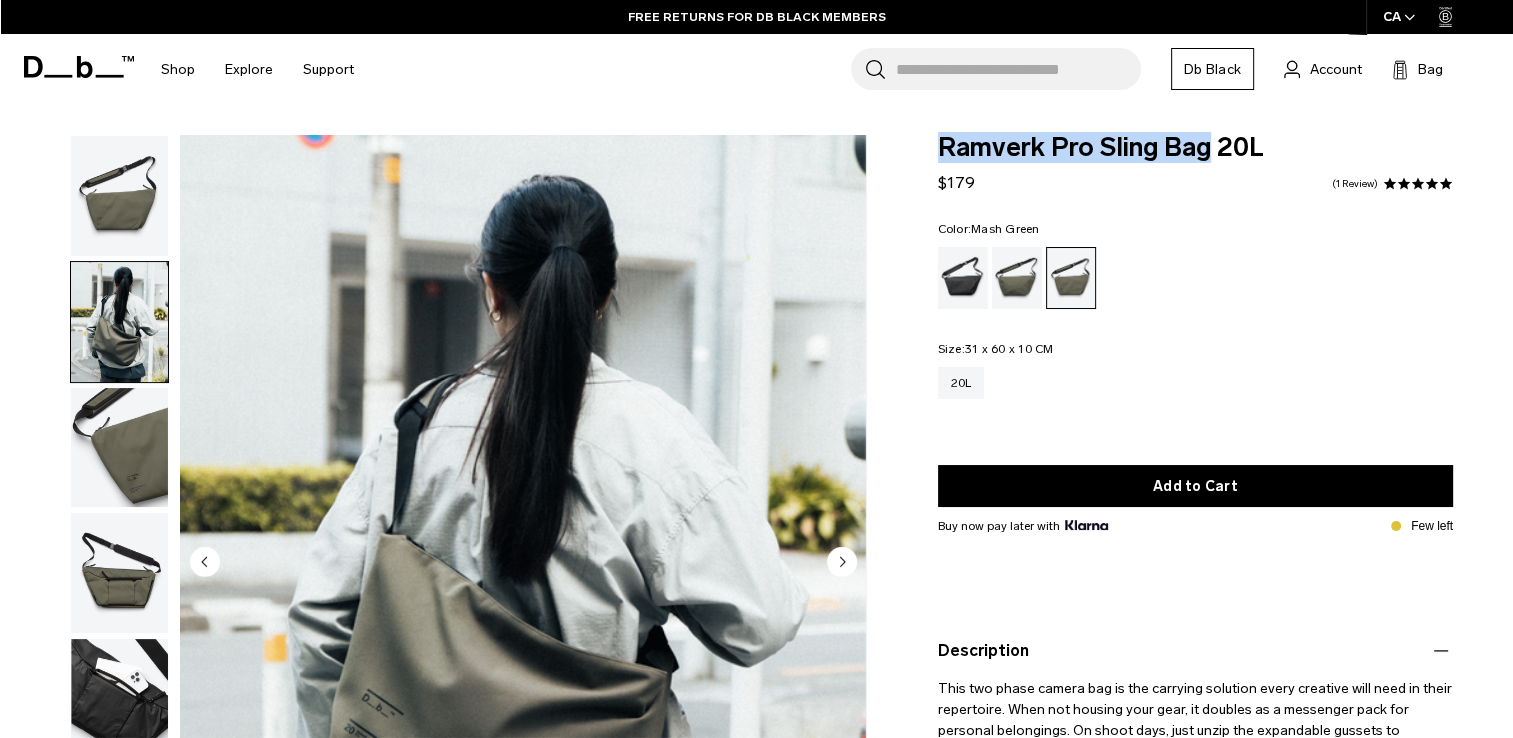 drag, startPoint x: 939, startPoint y: 149, endPoint x: 1212, endPoint y: 150, distance: 273.00183 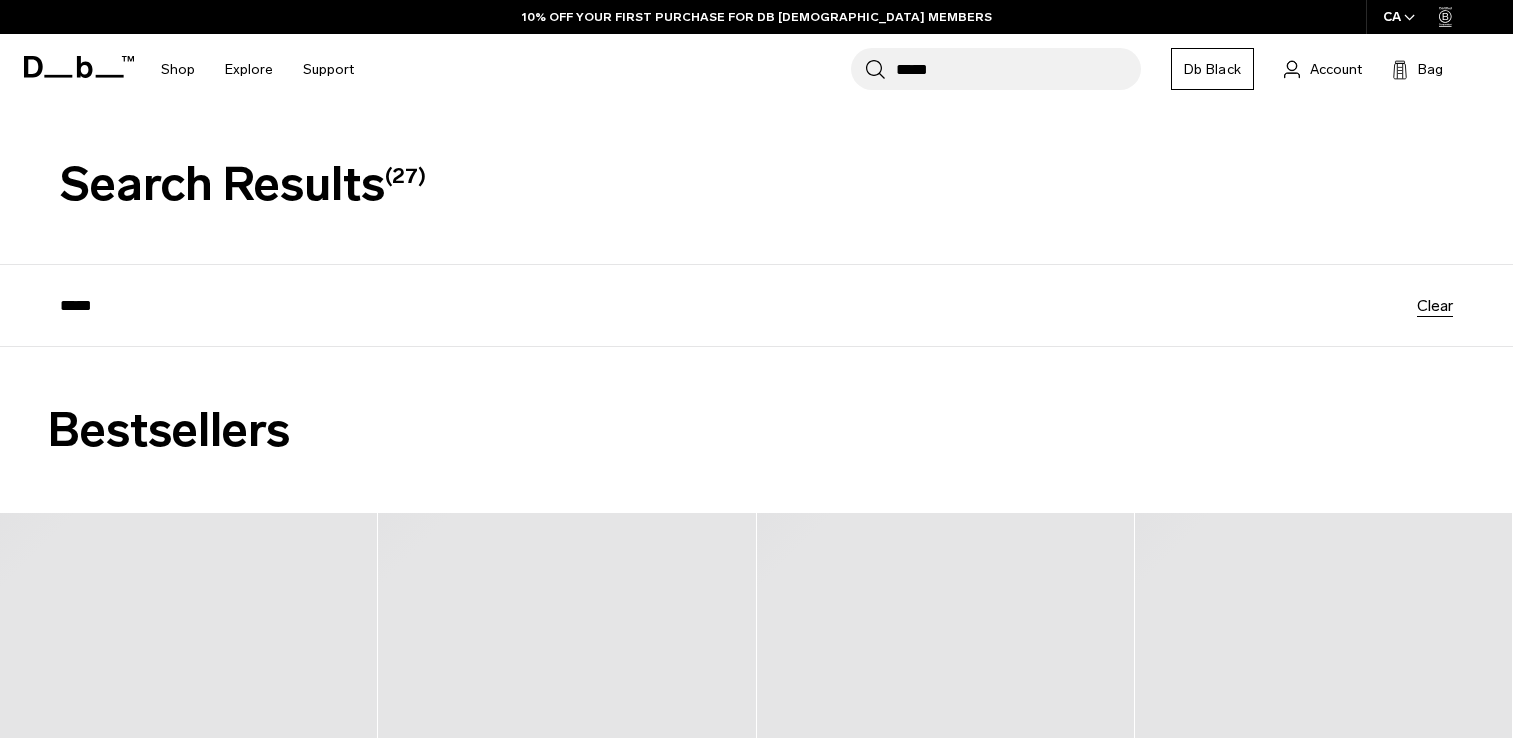 scroll, scrollTop: 0, scrollLeft: 0, axis: both 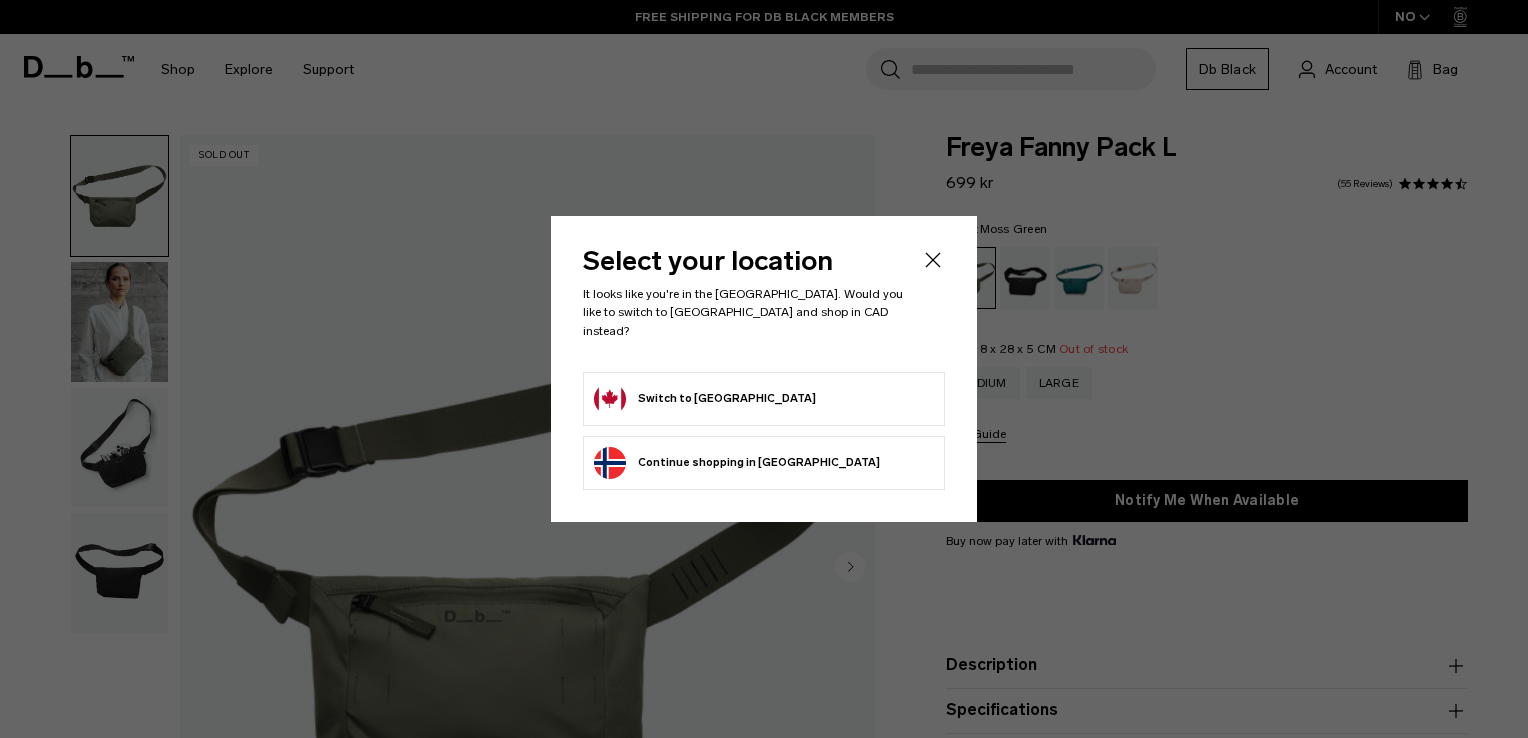 click on "Switch to Canada" at bounding box center [705, 399] 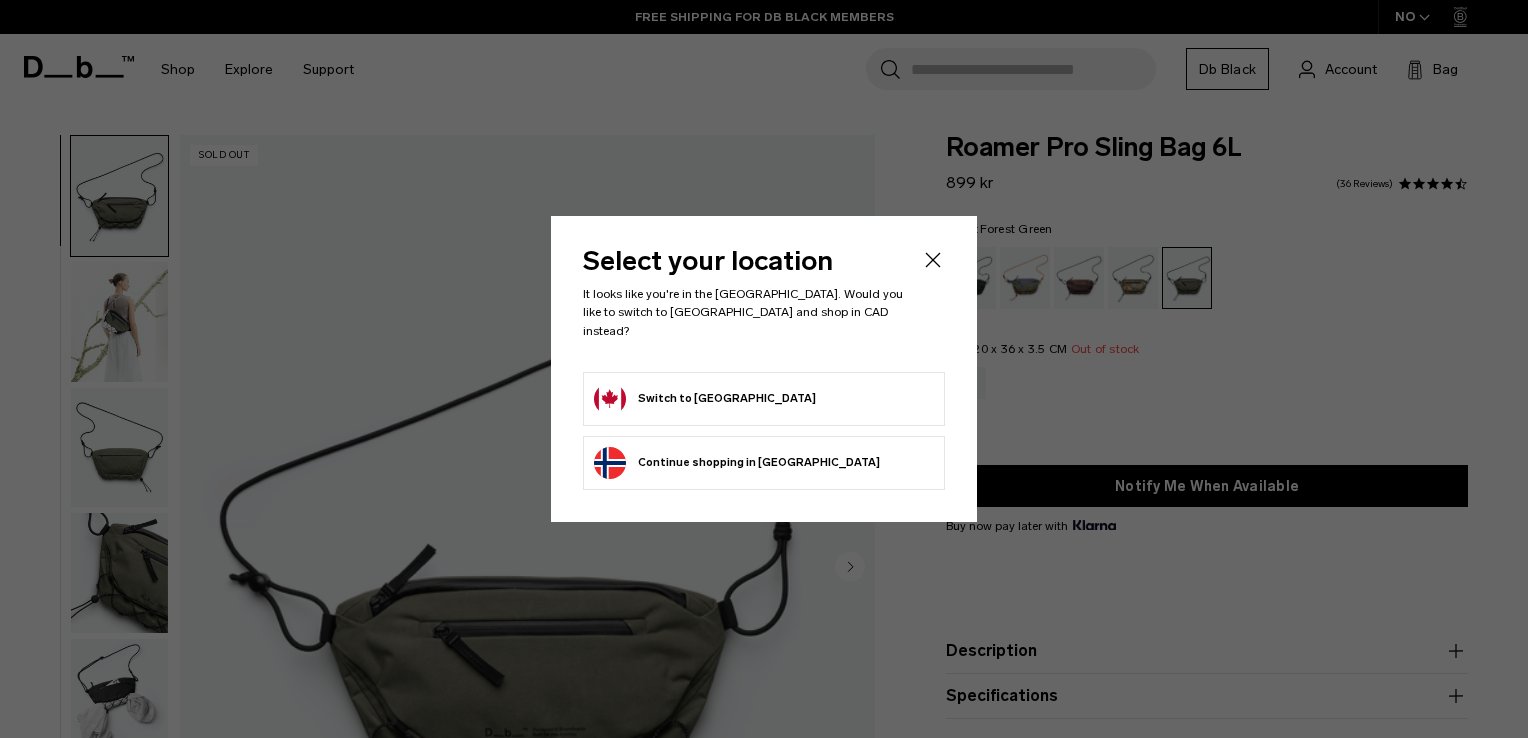 scroll, scrollTop: 0, scrollLeft: 0, axis: both 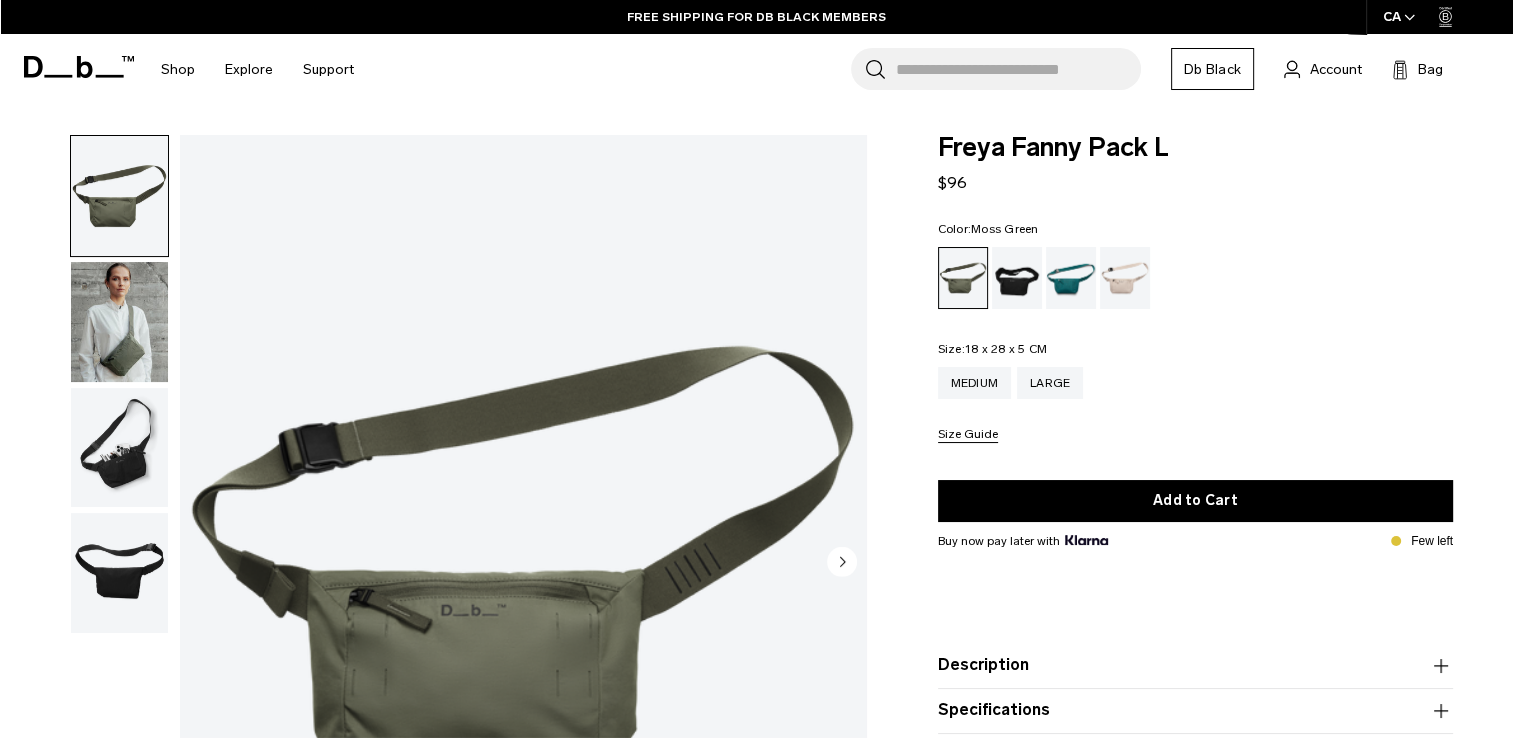 click at bounding box center (119, 448) 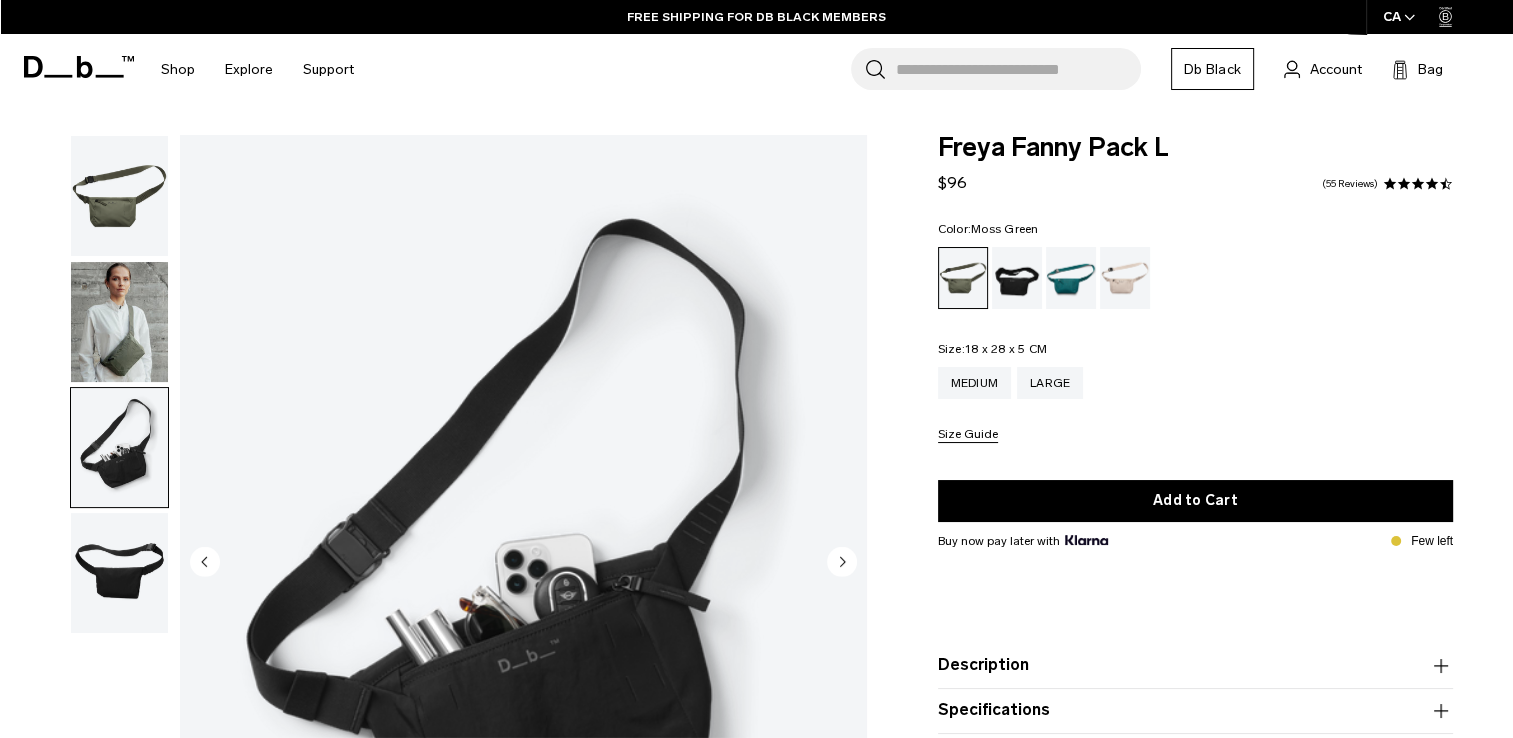 click at bounding box center [119, 322] 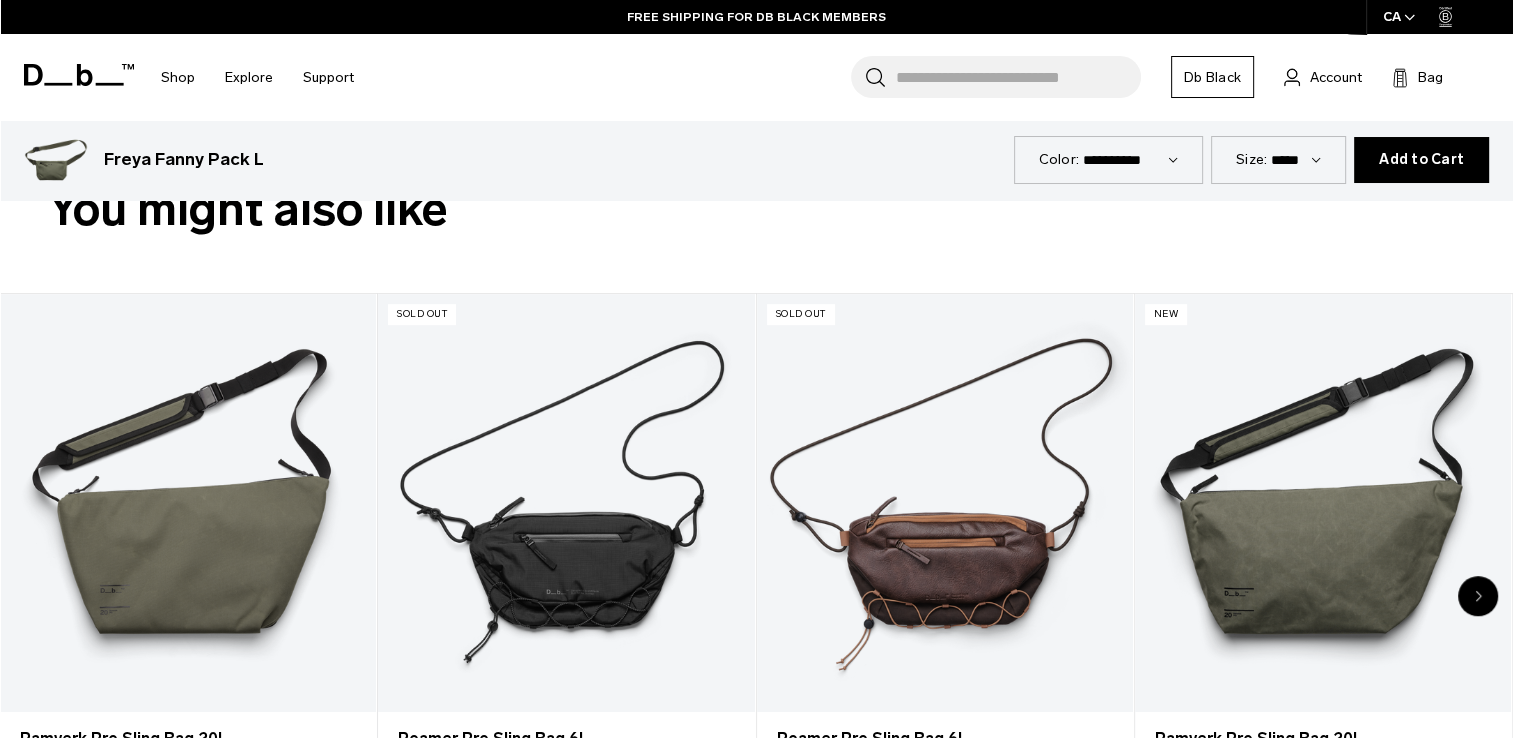 scroll, scrollTop: 878, scrollLeft: 0, axis: vertical 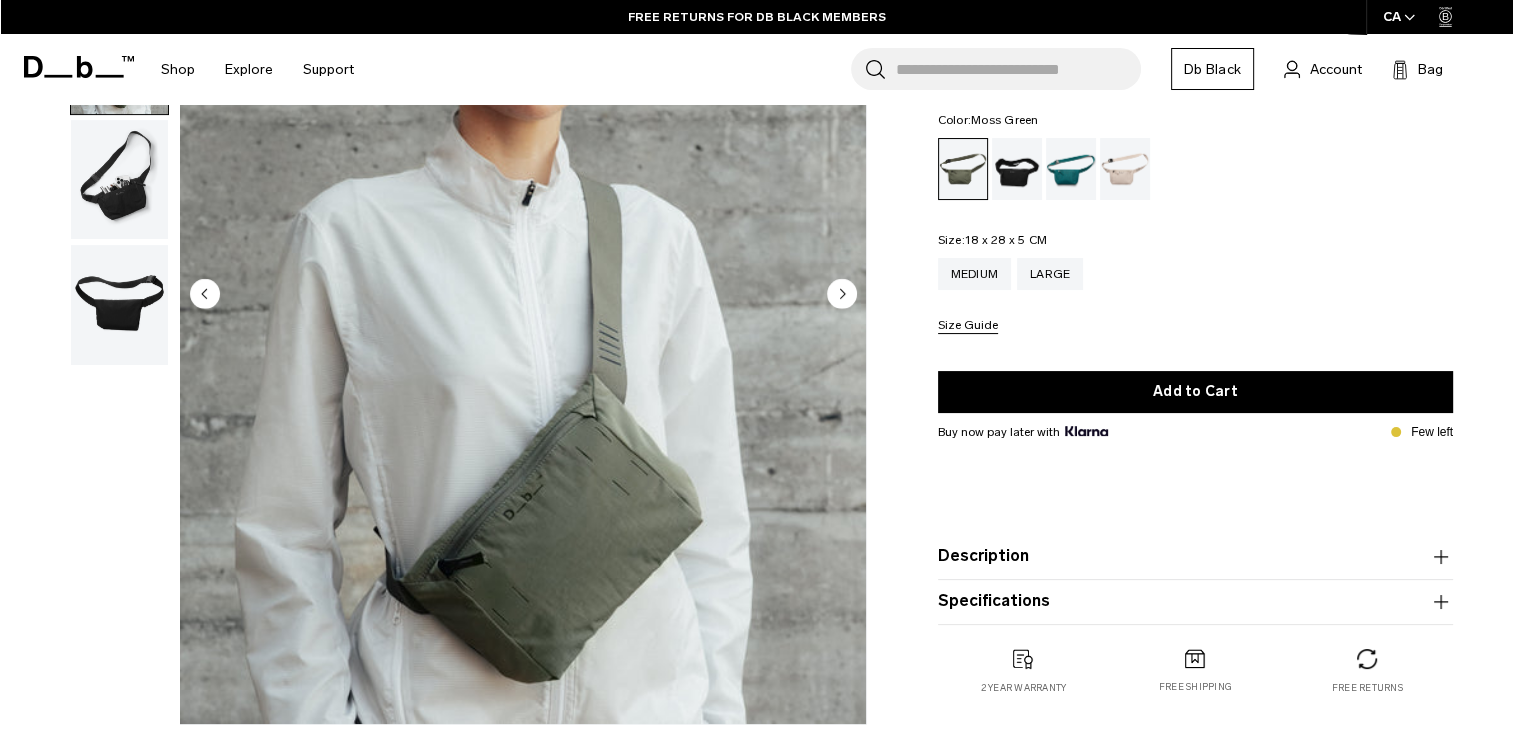 click on "Description" at bounding box center [1195, 556] 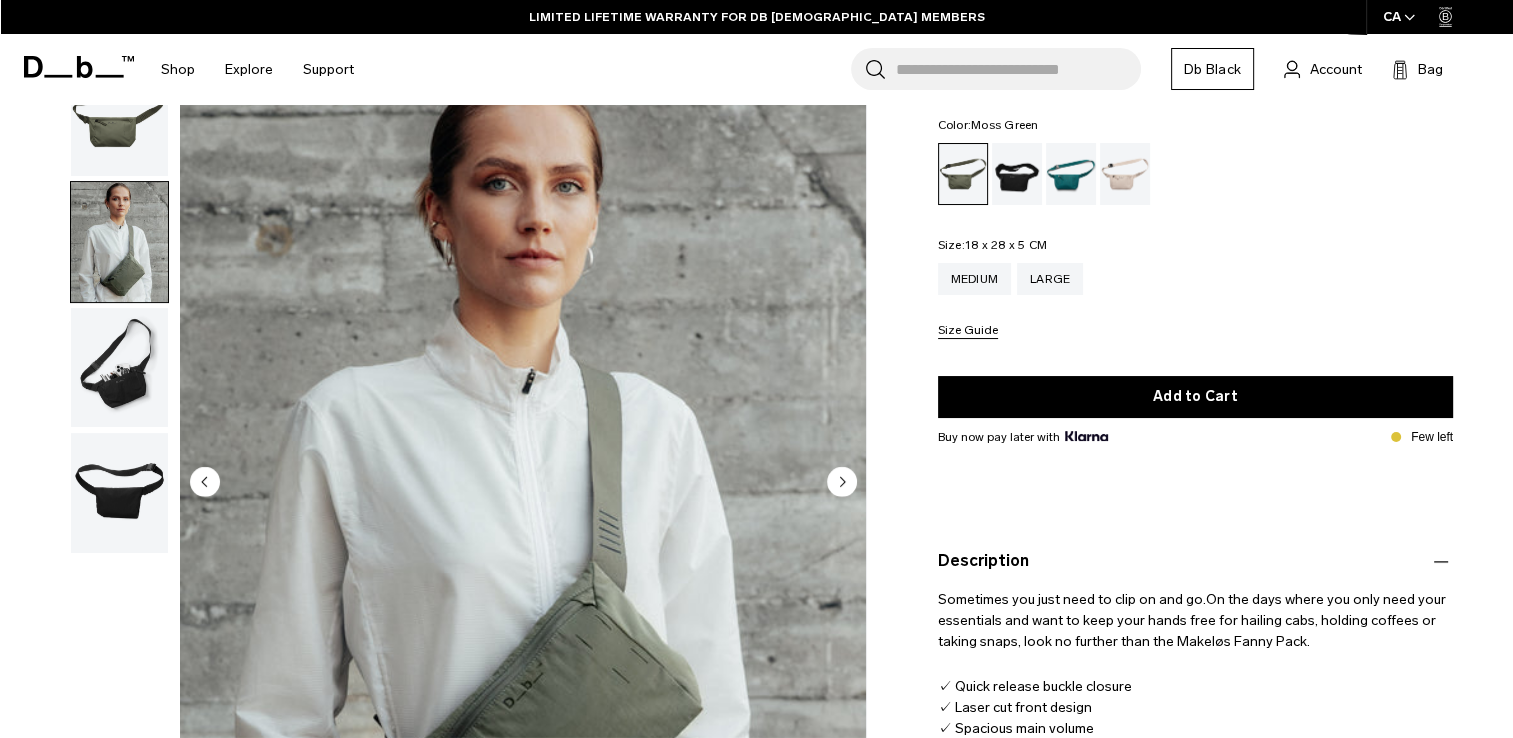 scroll, scrollTop: 106, scrollLeft: 0, axis: vertical 